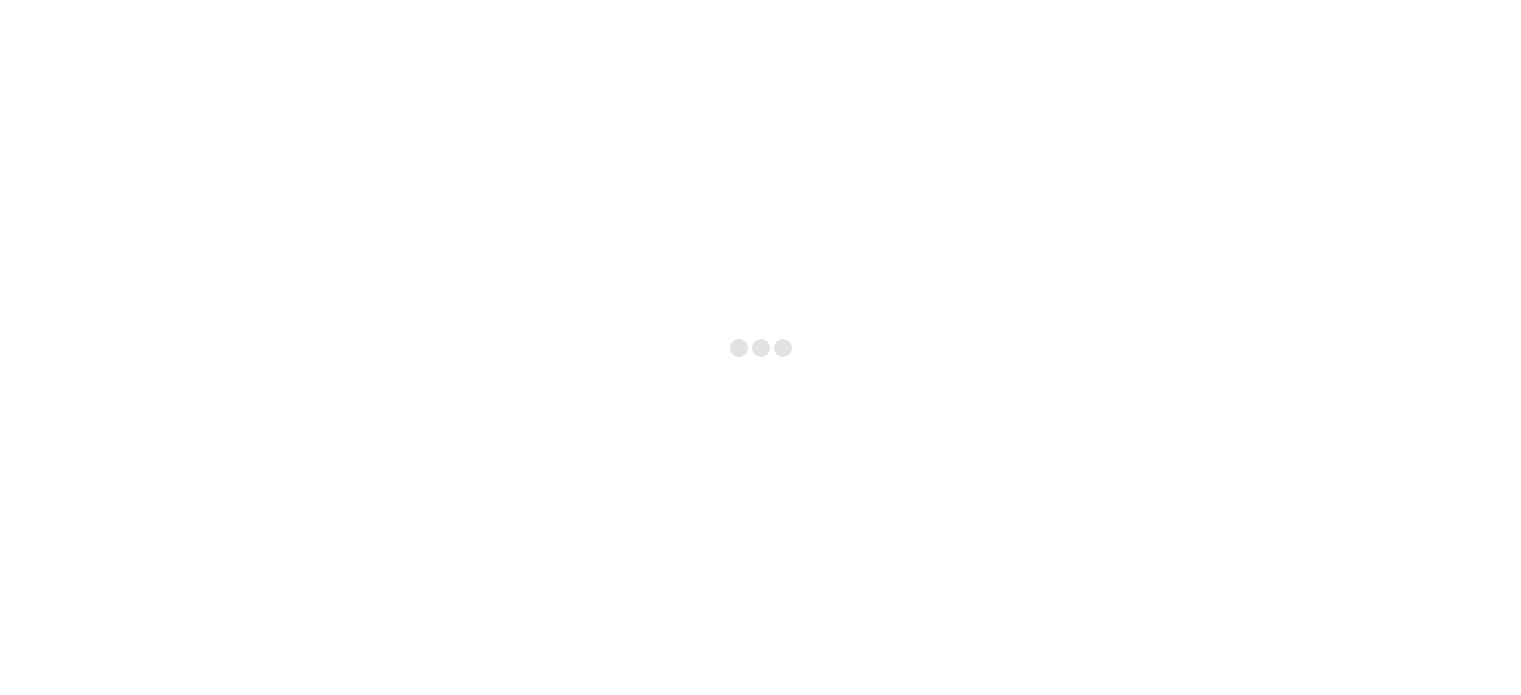 scroll, scrollTop: 0, scrollLeft: 0, axis: both 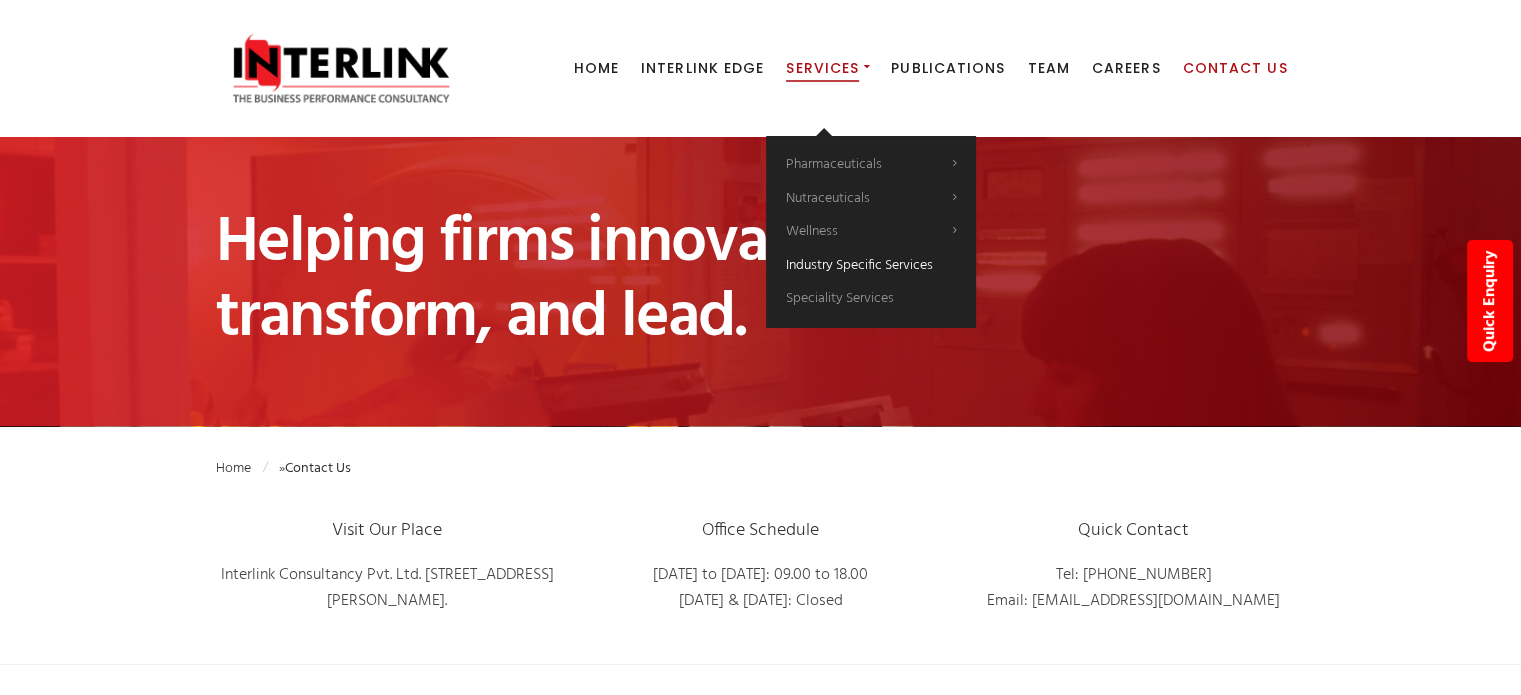click on "Industry Specific Services" at bounding box center (859, 265) 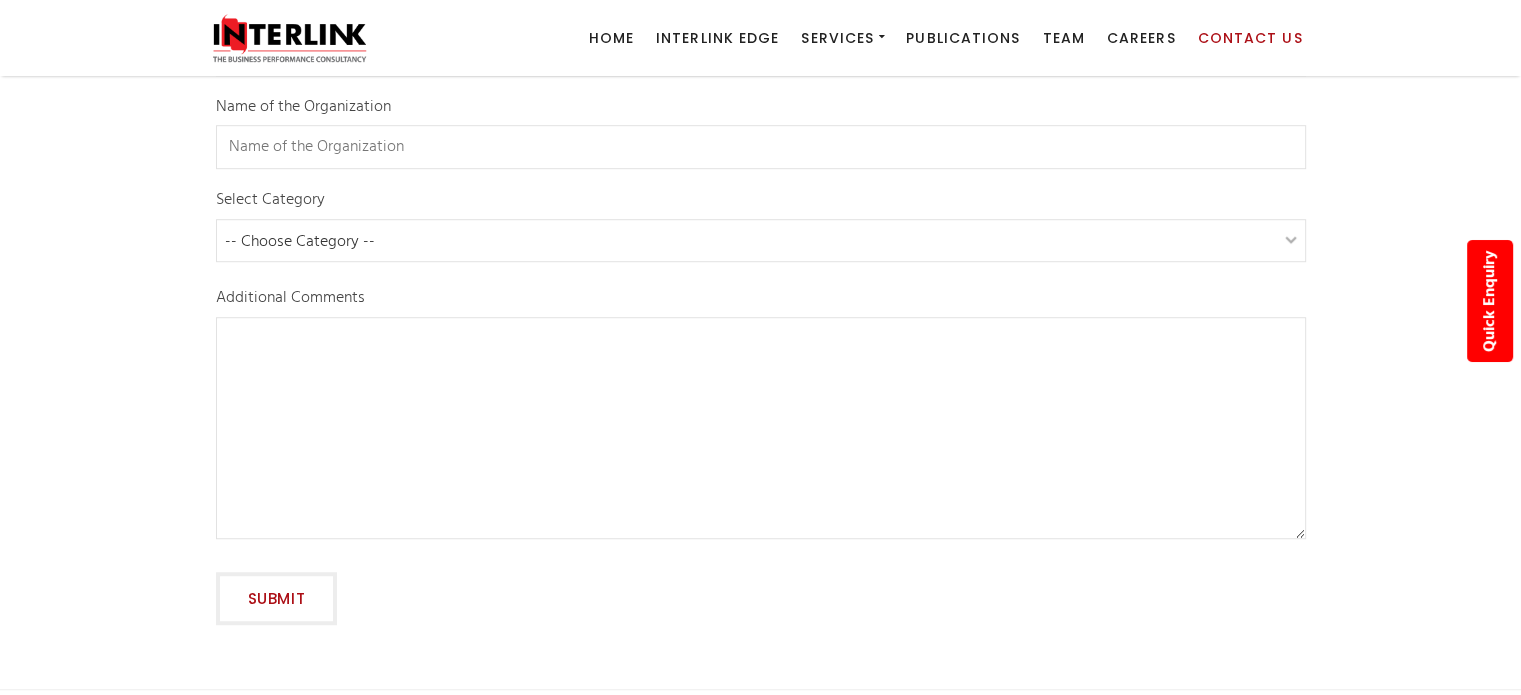 scroll, scrollTop: 1776, scrollLeft: 0, axis: vertical 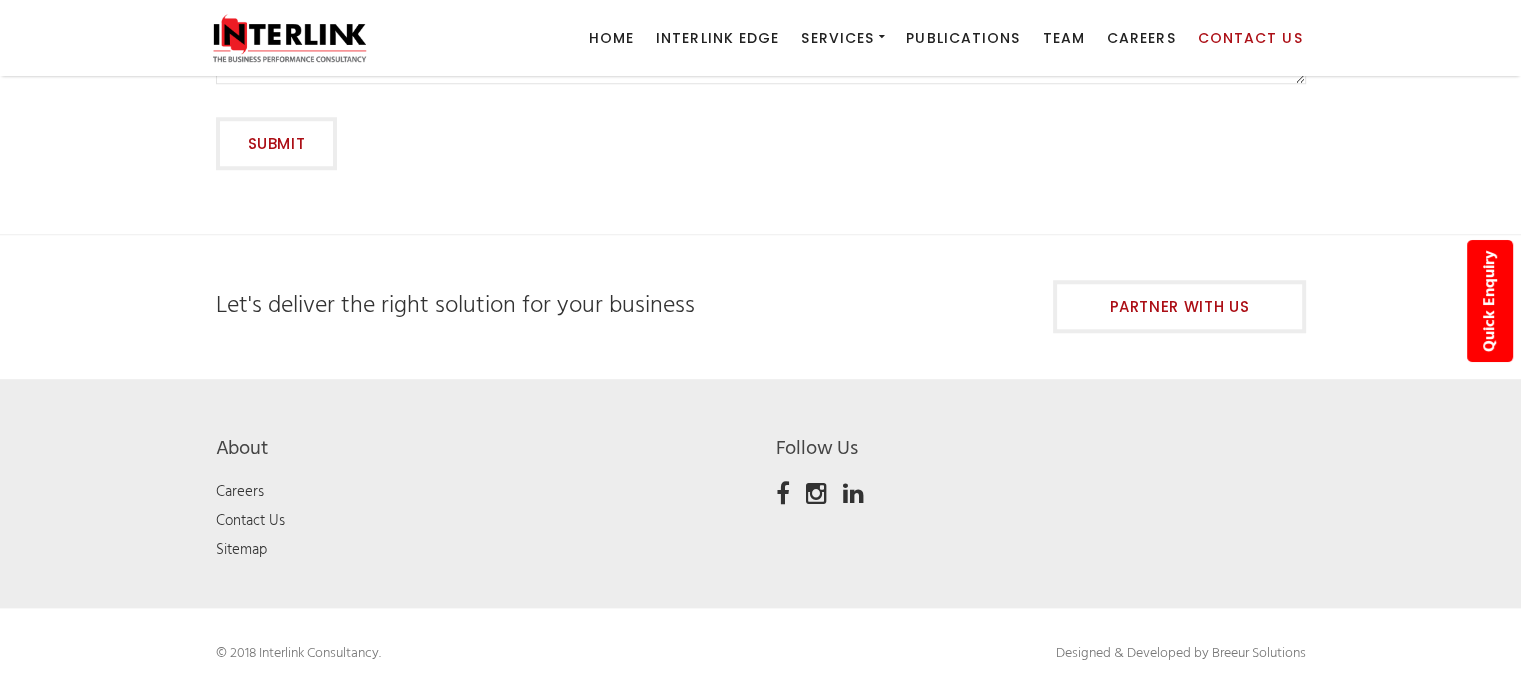 click at bounding box center (859, 498) 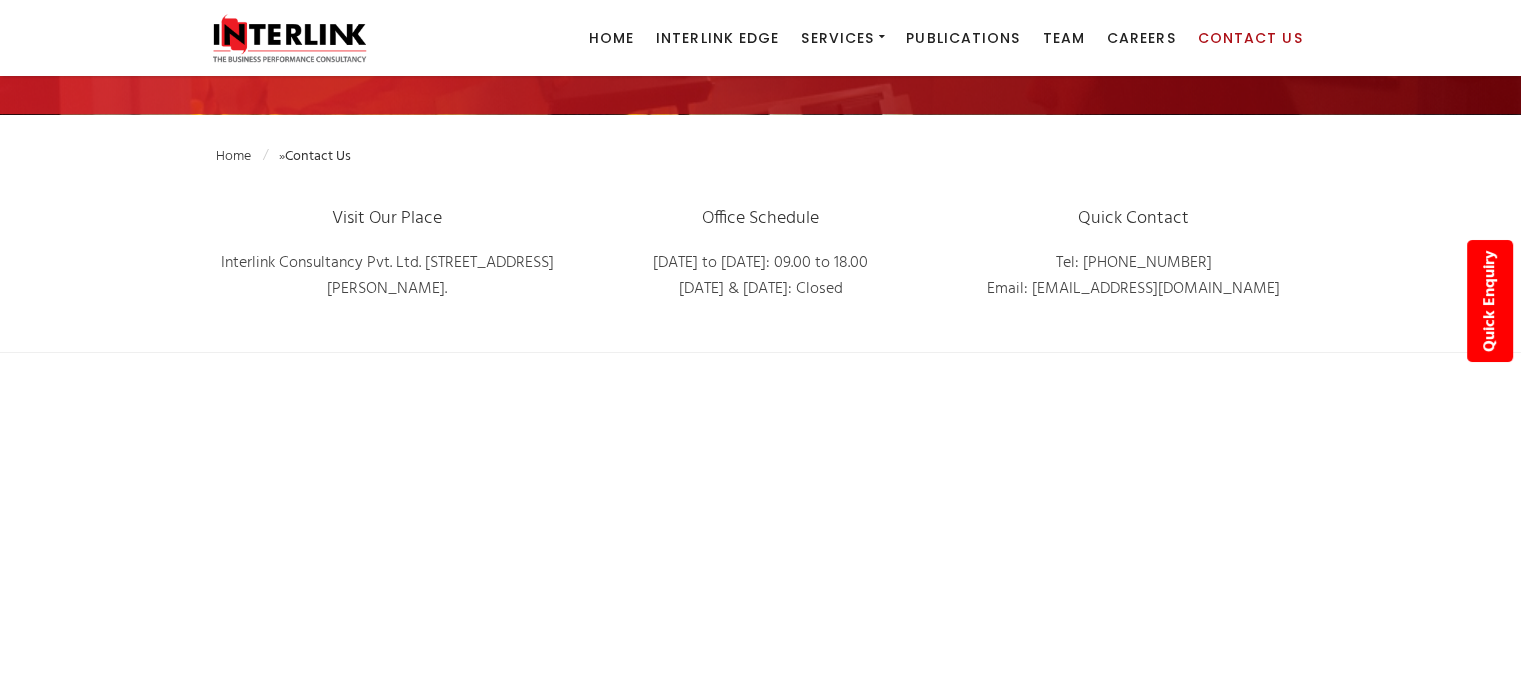 scroll, scrollTop: 0, scrollLeft: 0, axis: both 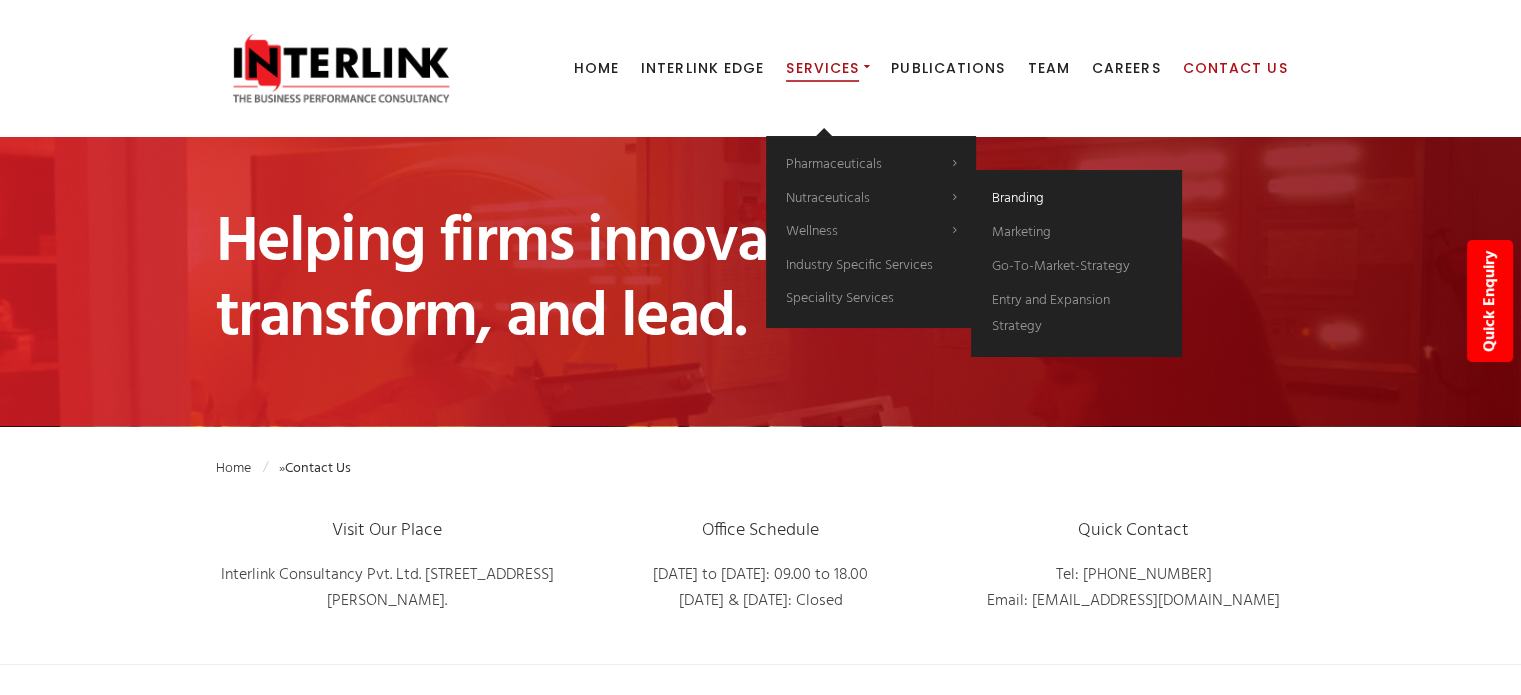 click on "Branding" at bounding box center [1017, 198] 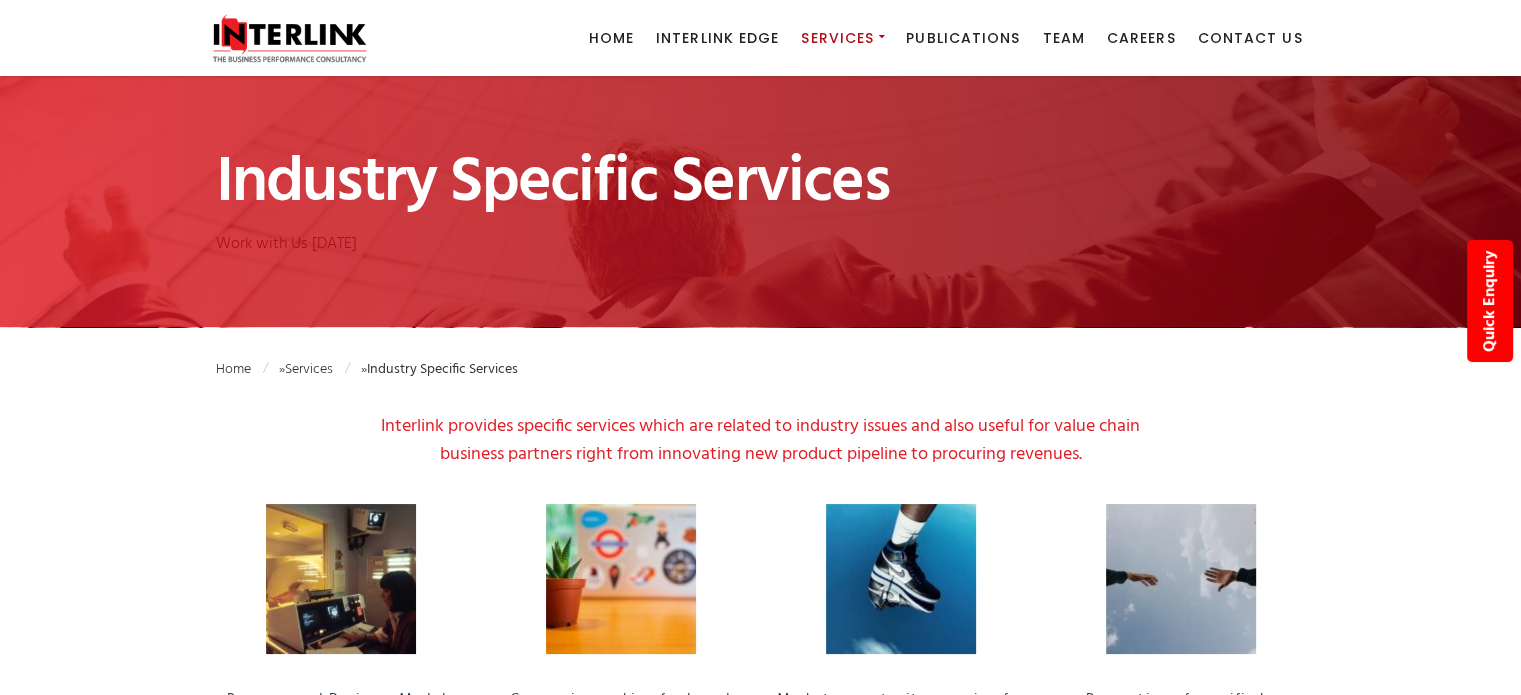 scroll, scrollTop: 400, scrollLeft: 0, axis: vertical 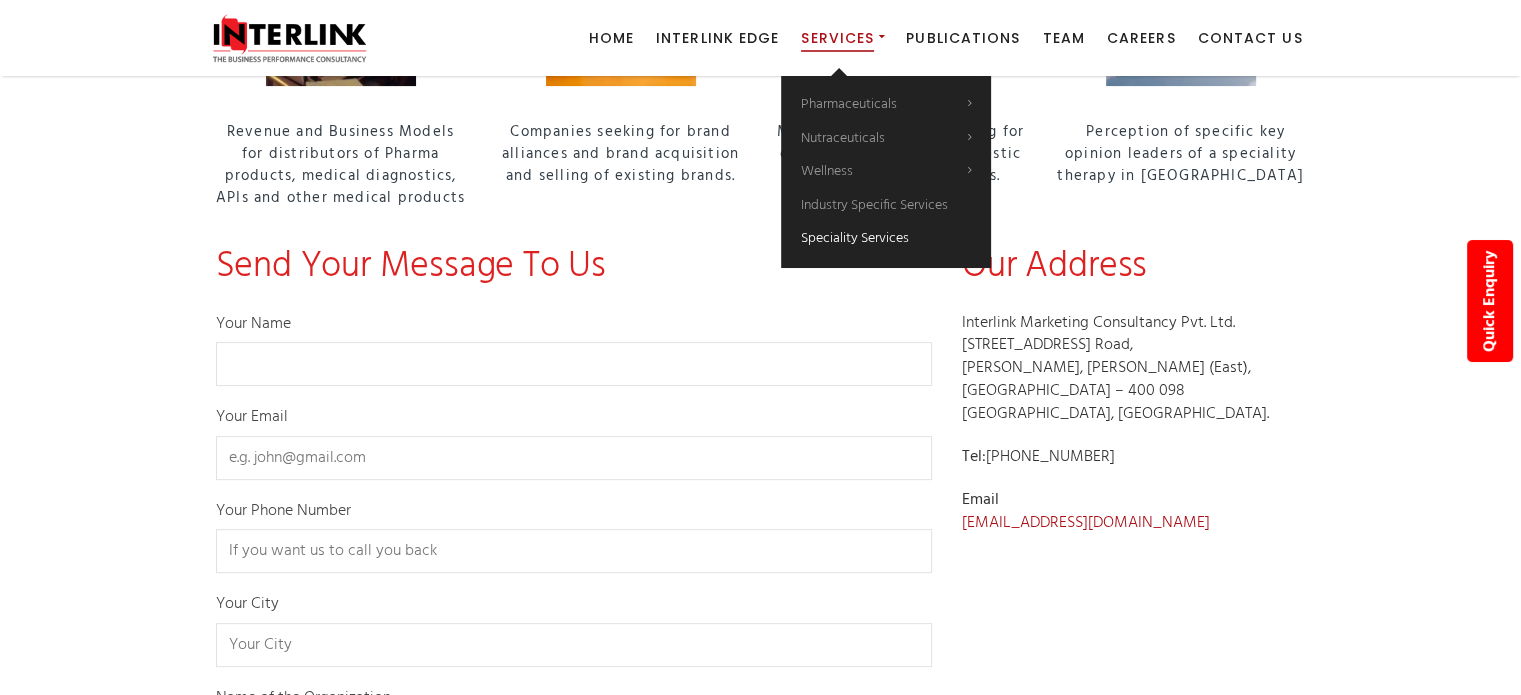 click on "Speciality Services" at bounding box center [855, 238] 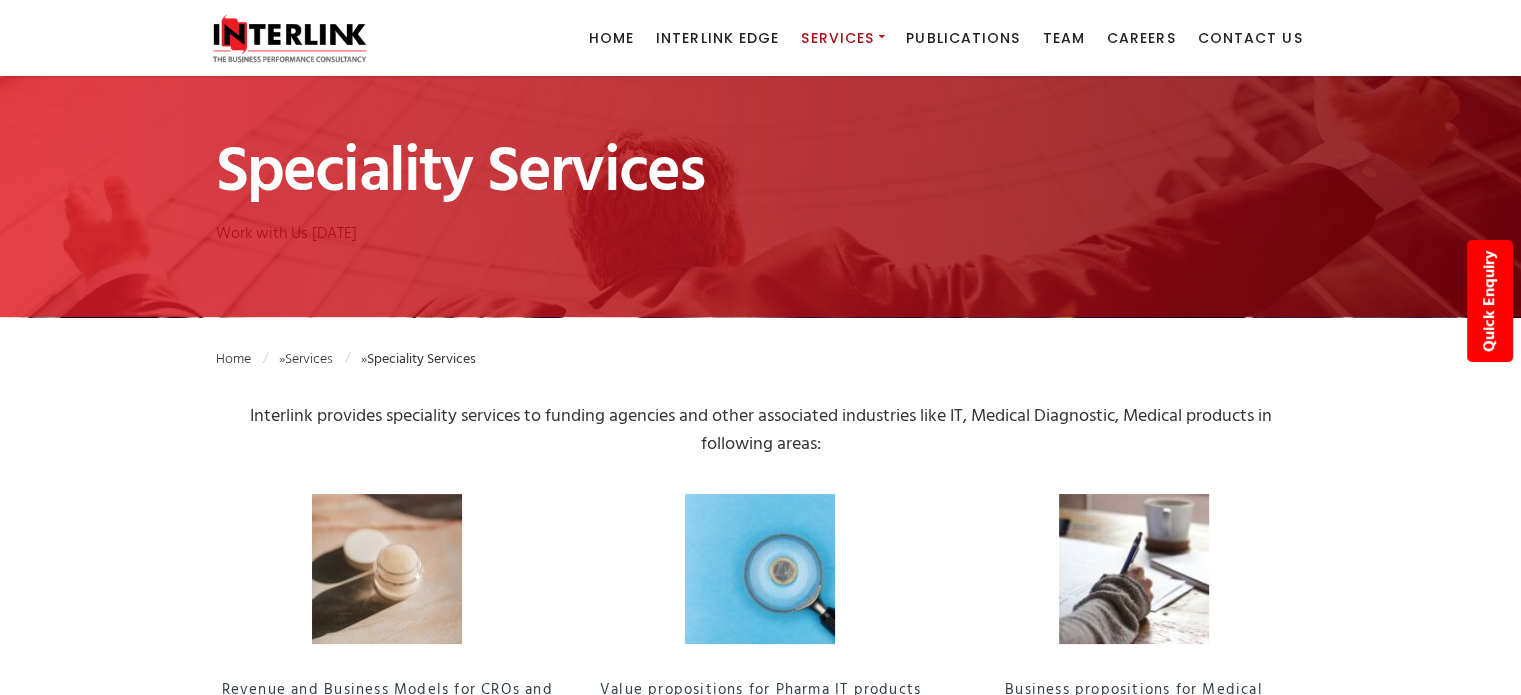 scroll, scrollTop: 0, scrollLeft: 0, axis: both 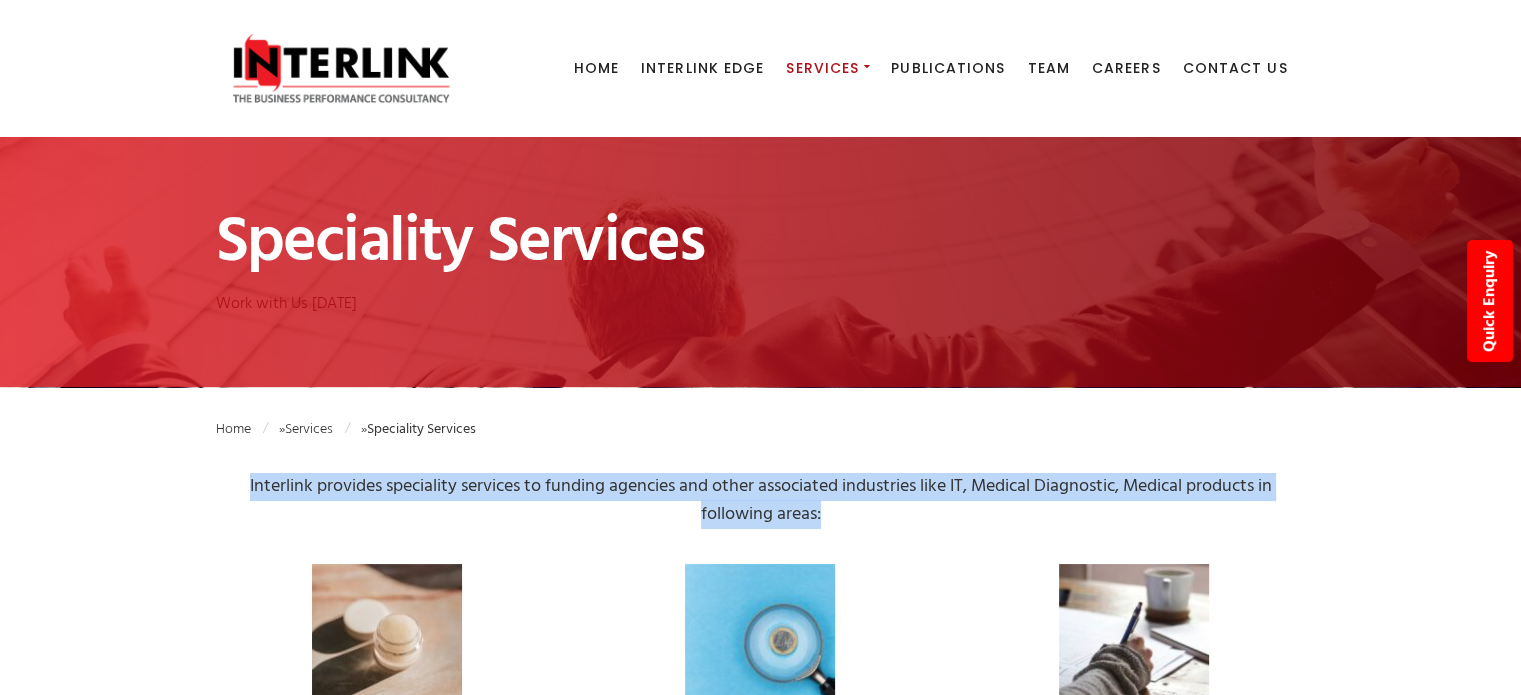 drag, startPoint x: 215, startPoint y: 476, endPoint x: 850, endPoint y: 503, distance: 635.5737 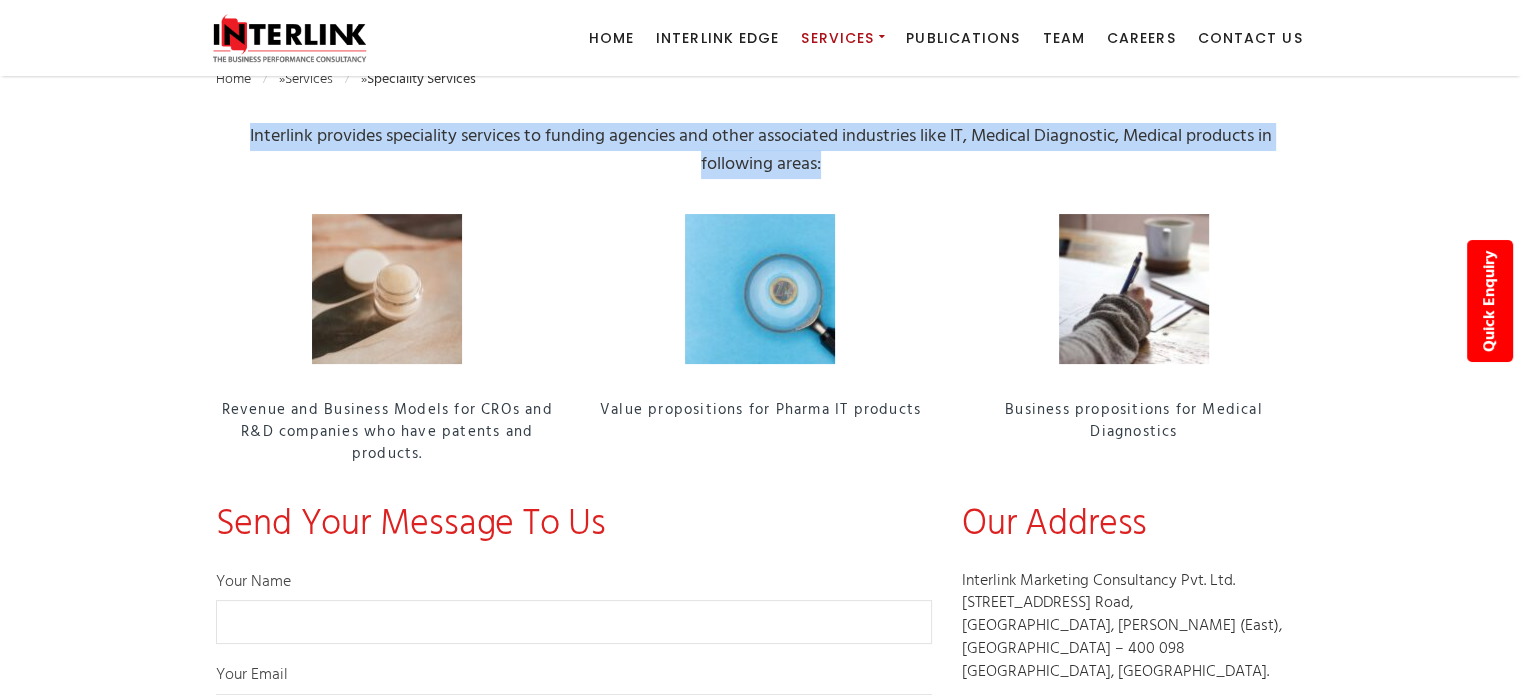 scroll, scrollTop: 300, scrollLeft: 0, axis: vertical 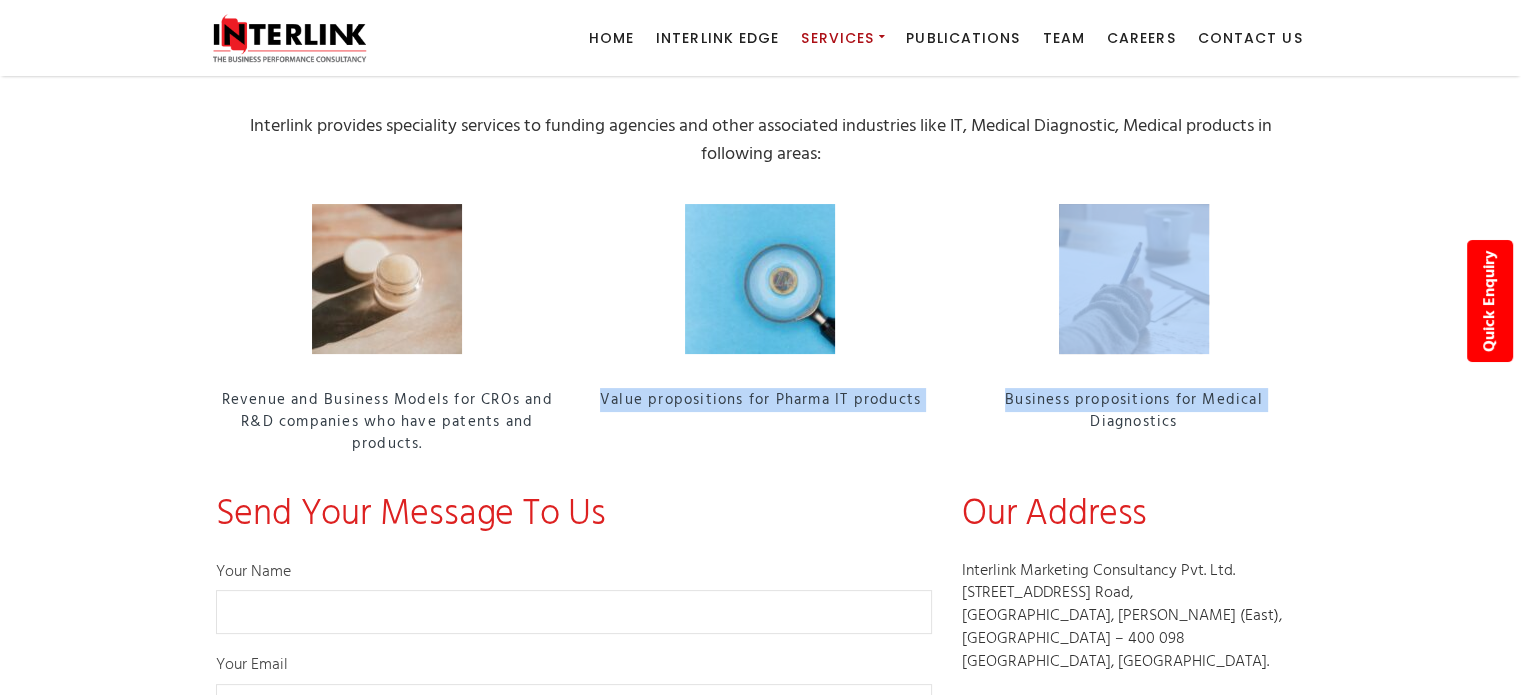 drag, startPoint x: 586, startPoint y: 400, endPoint x: 952, endPoint y: 420, distance: 366.54605 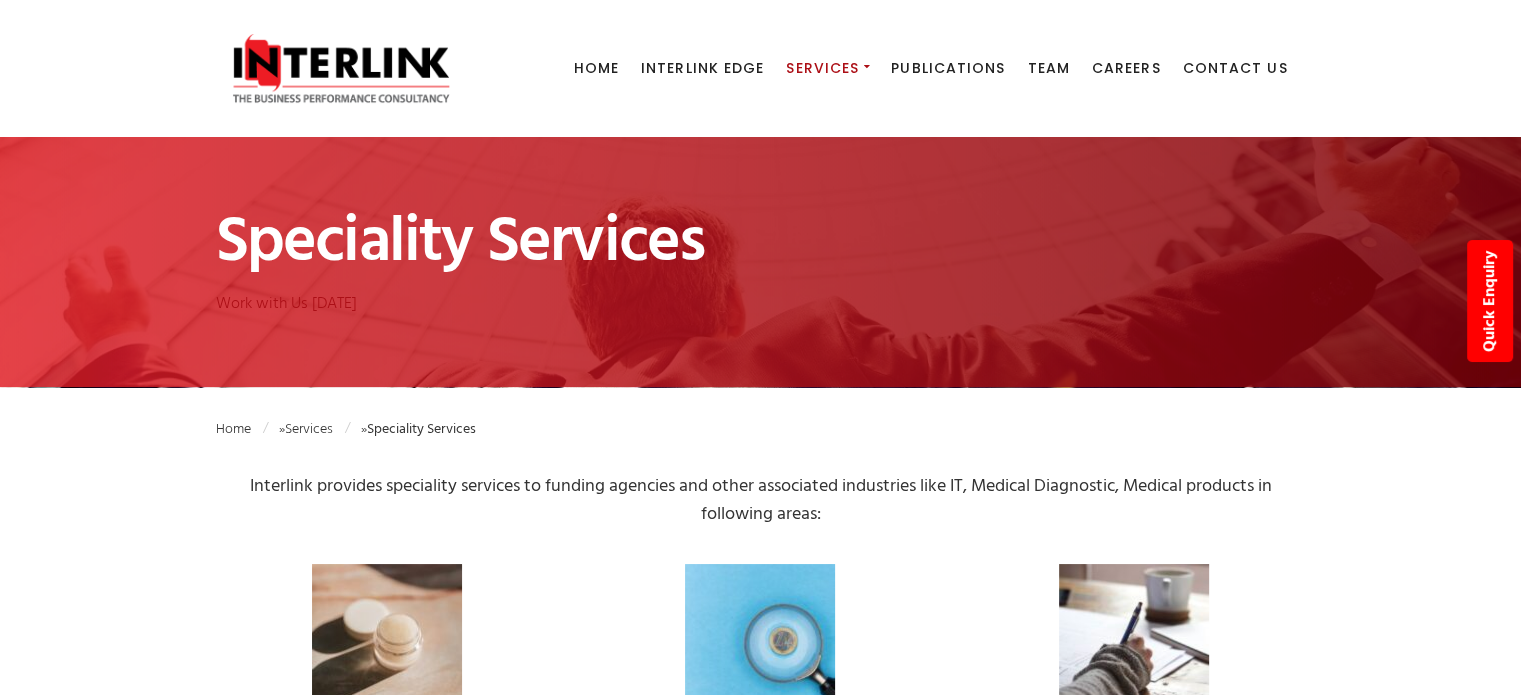 scroll, scrollTop: 0, scrollLeft: 0, axis: both 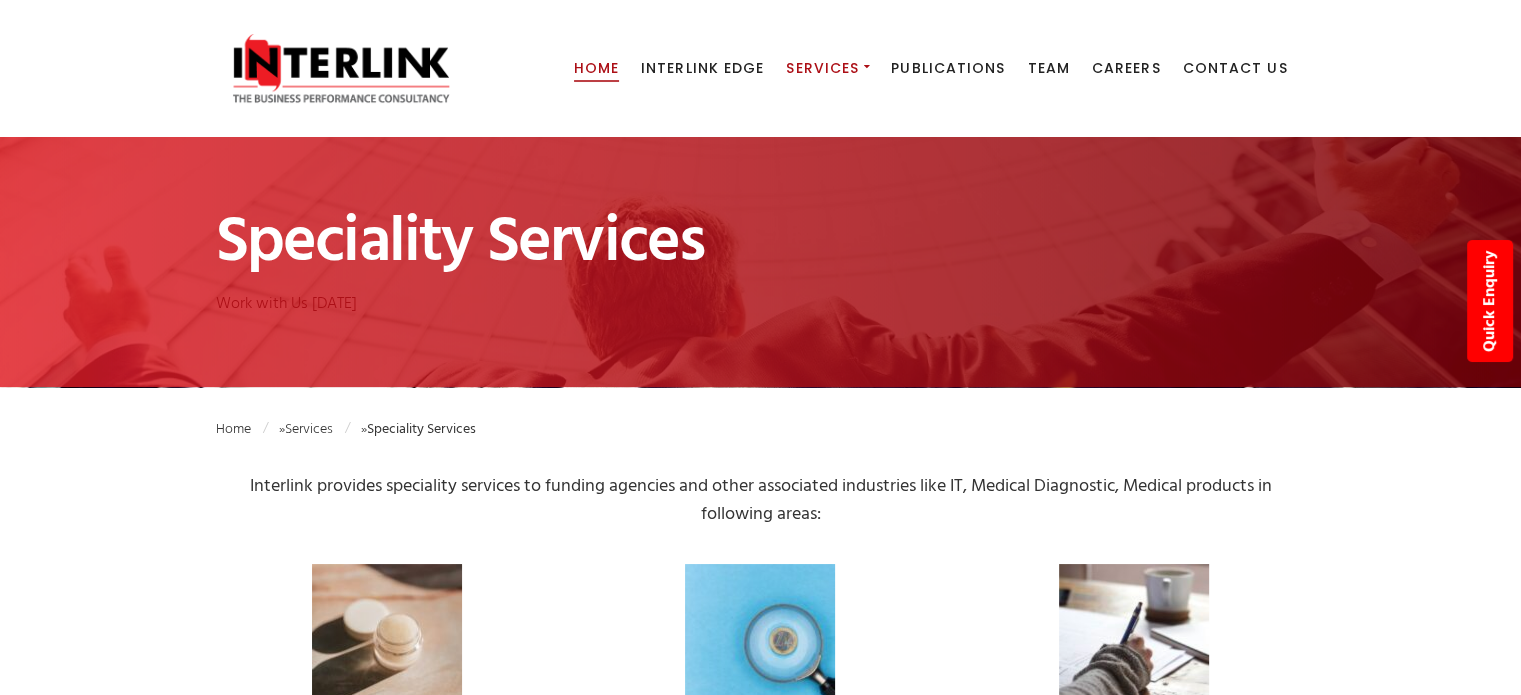 click on "Home" at bounding box center (596, 68) 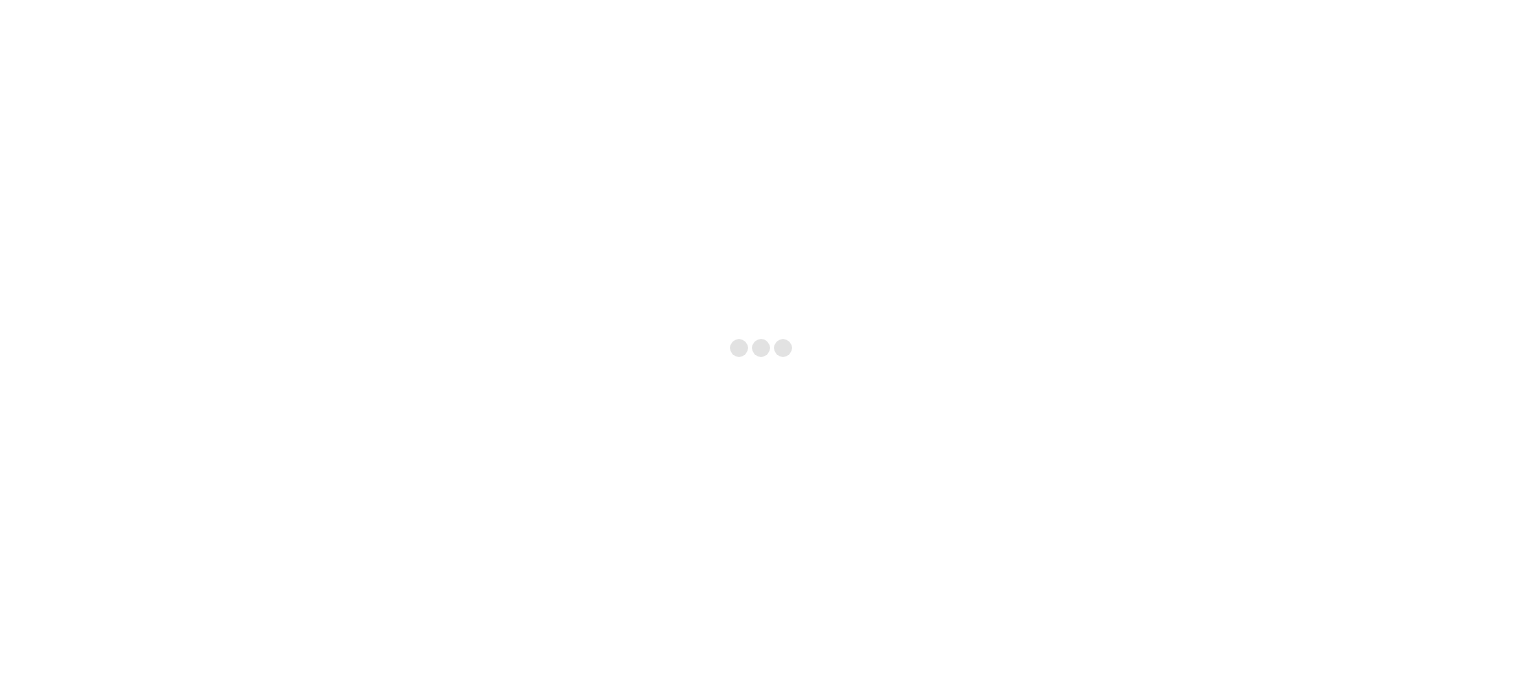 scroll, scrollTop: 0, scrollLeft: 0, axis: both 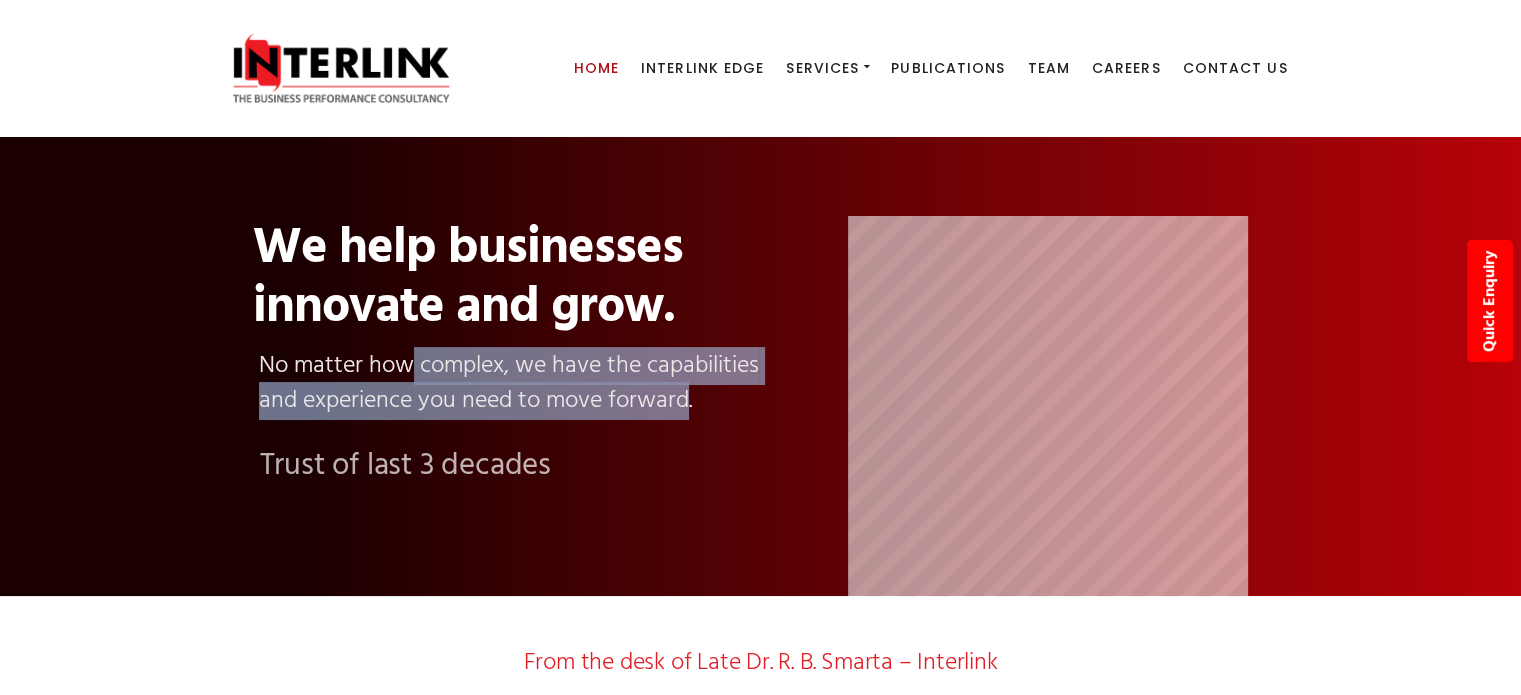 drag, startPoint x: 407, startPoint y: 369, endPoint x: 675, endPoint y: 394, distance: 269.1635 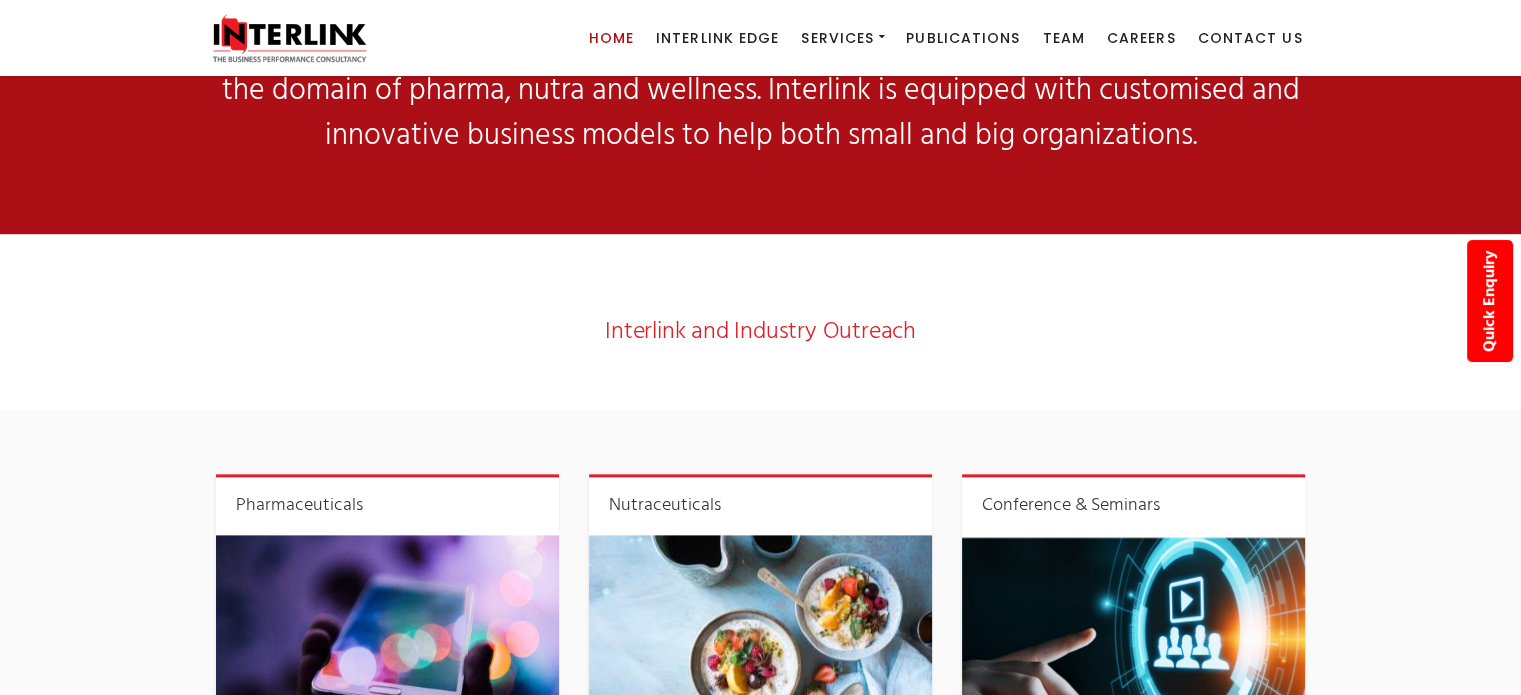 scroll, scrollTop: 2600, scrollLeft: 0, axis: vertical 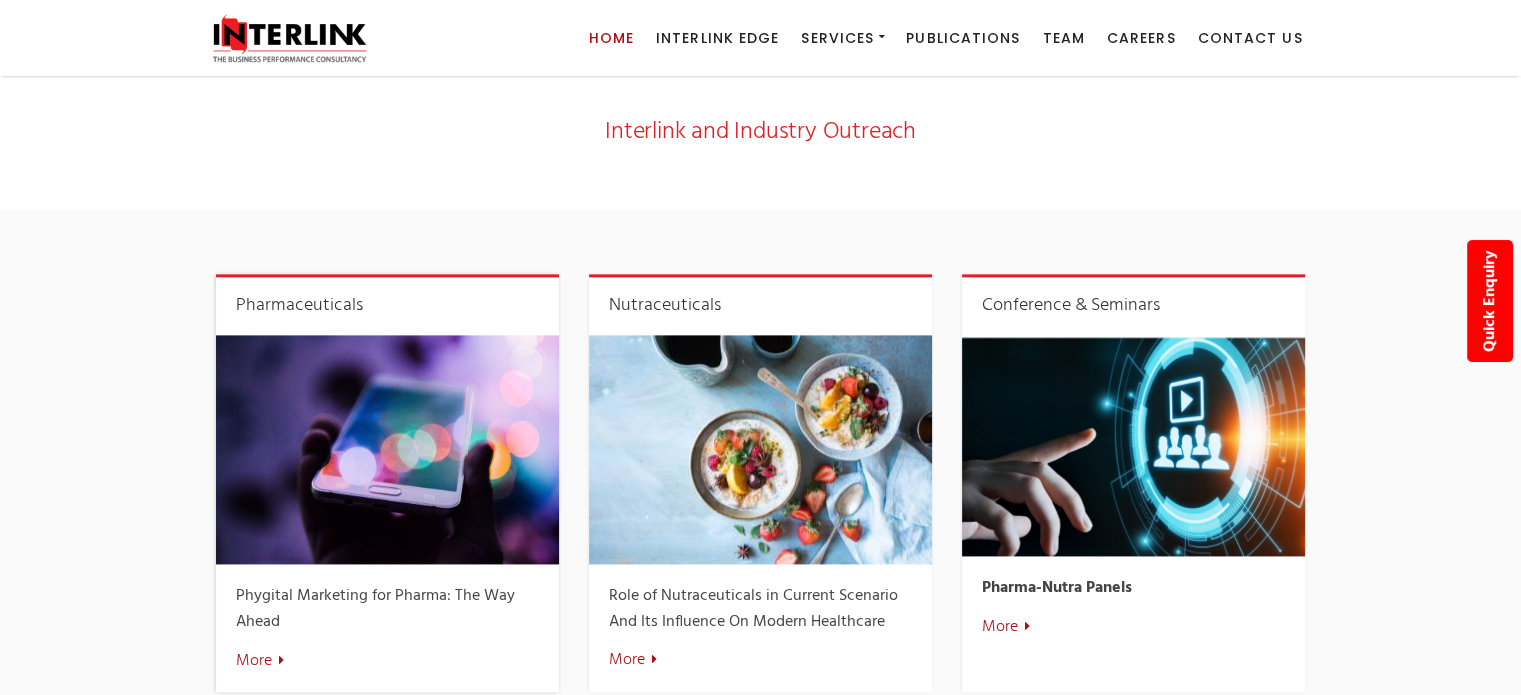 click on "Phygital Marketing for Pharma: The Way Ahead" at bounding box center [375, 609] 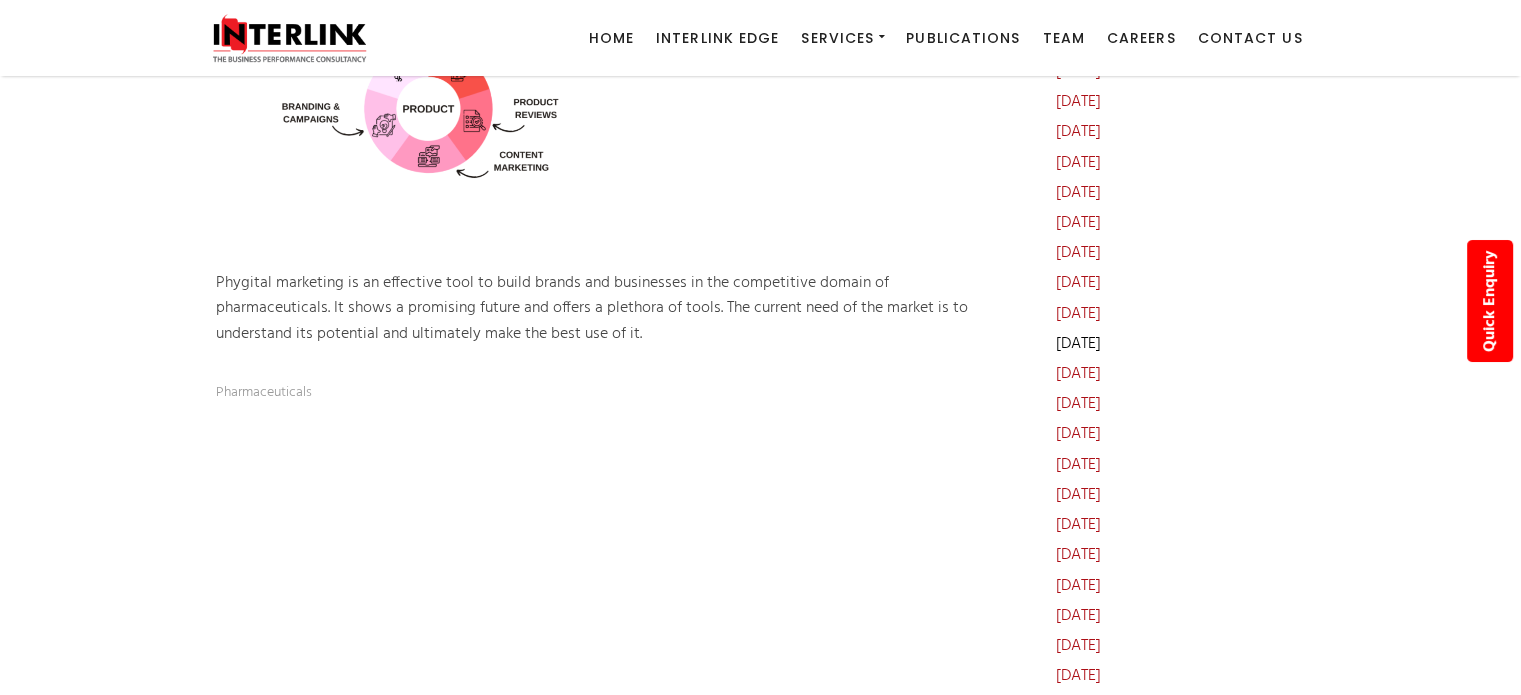 scroll, scrollTop: 1600, scrollLeft: 0, axis: vertical 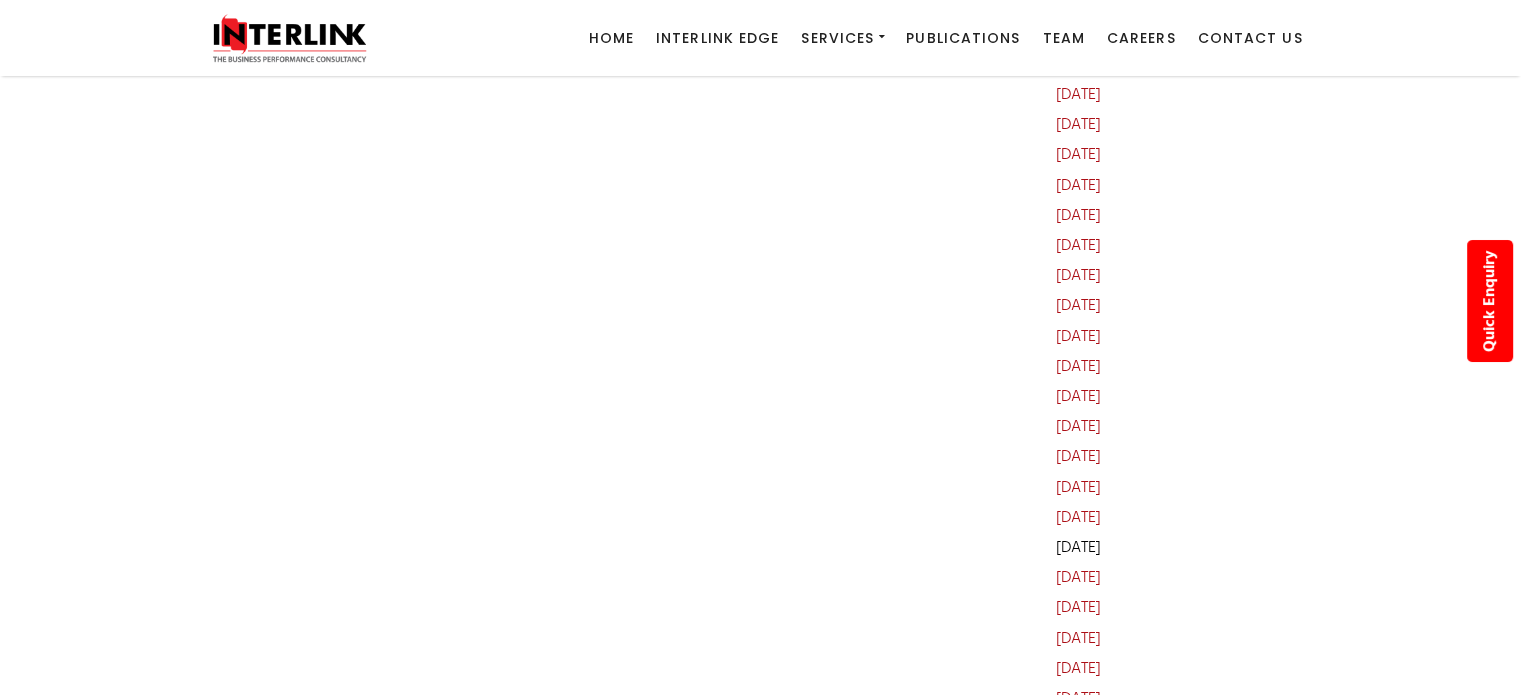 click on "[DATE]" at bounding box center (1078, 548) 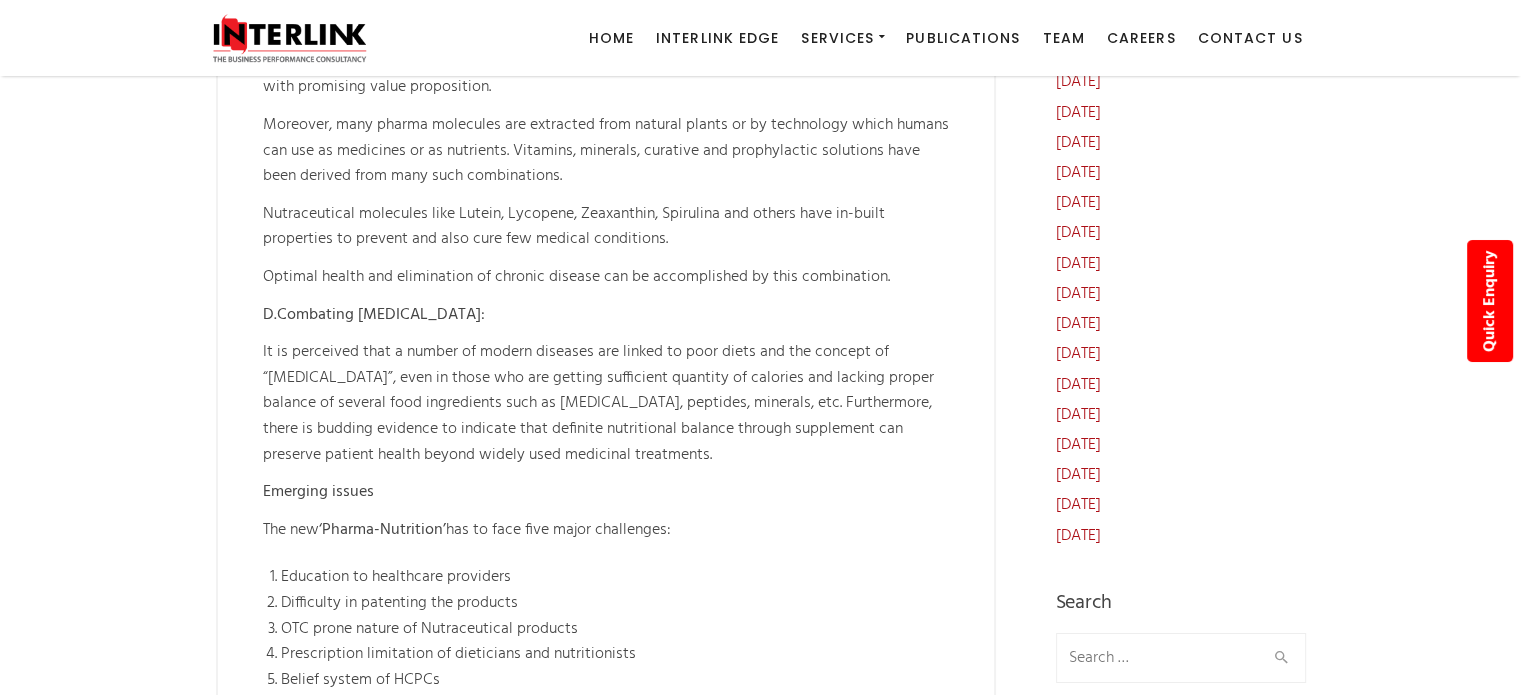 scroll, scrollTop: 7100, scrollLeft: 0, axis: vertical 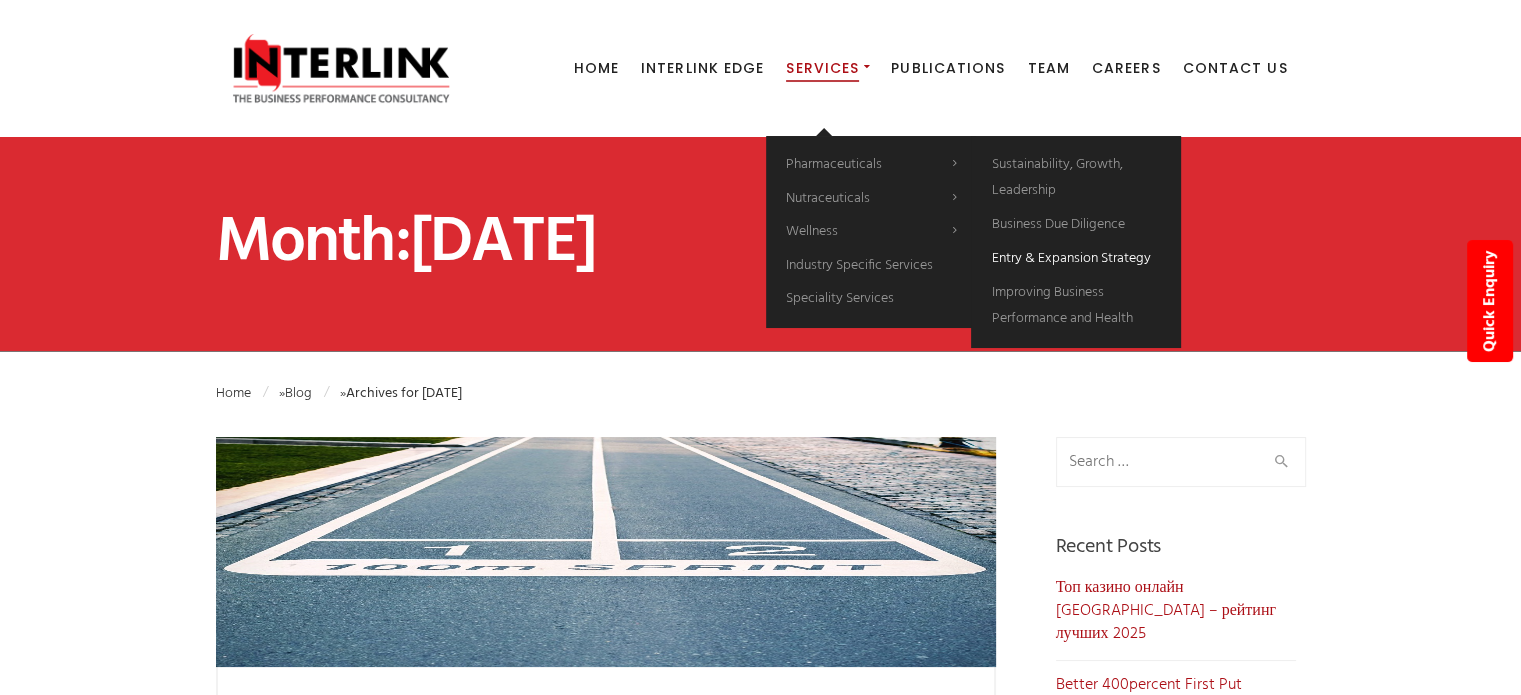 click on "Entry & Expansion Strategy" at bounding box center (1070, 258) 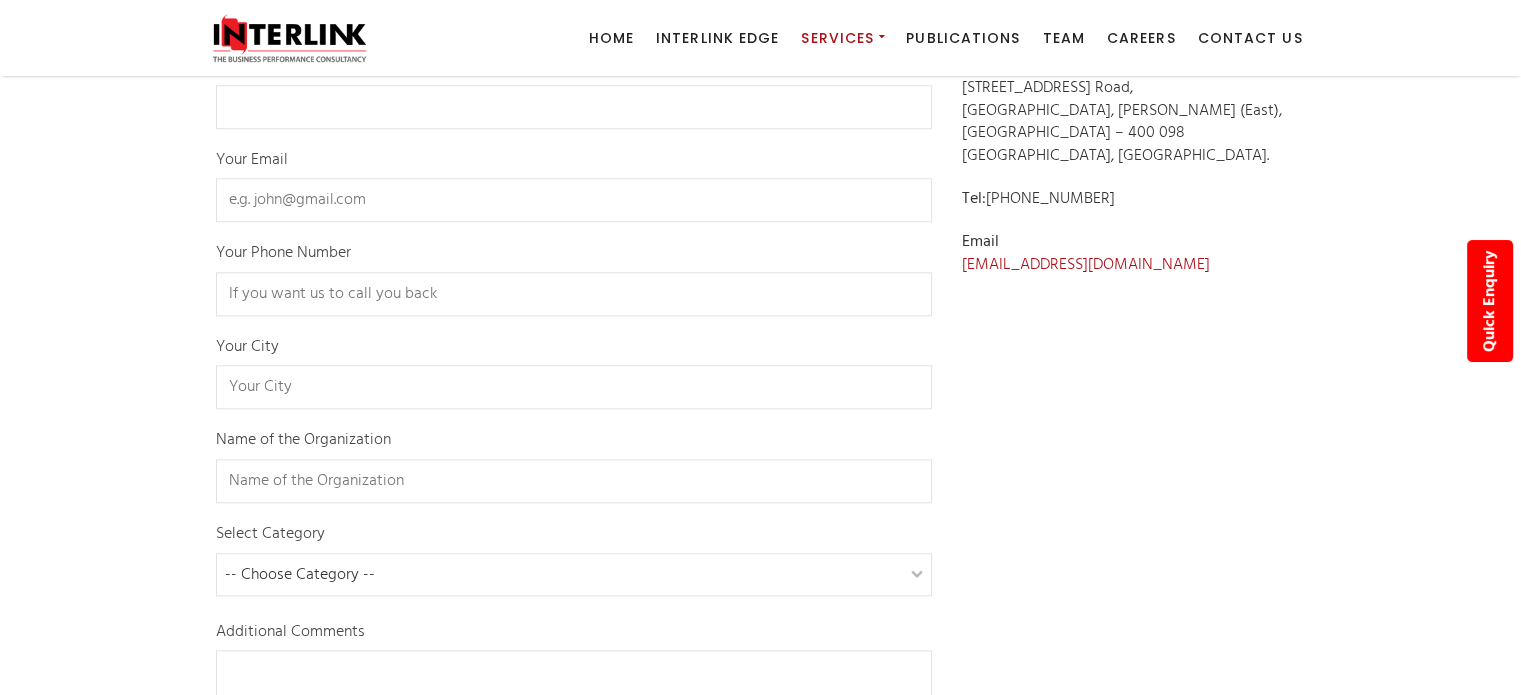 scroll, scrollTop: 2000, scrollLeft: 0, axis: vertical 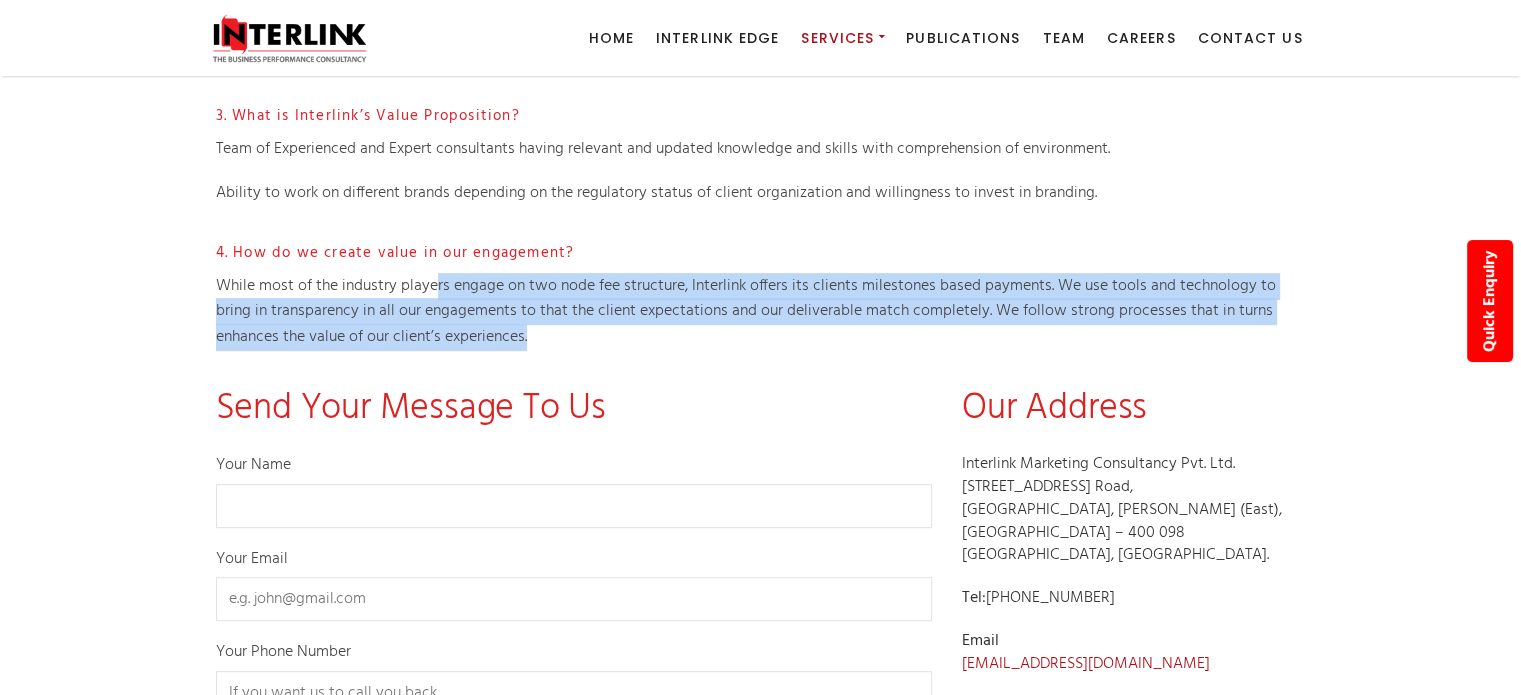 drag, startPoint x: 431, startPoint y: 299, endPoint x: 553, endPoint y: 343, distance: 129.69194 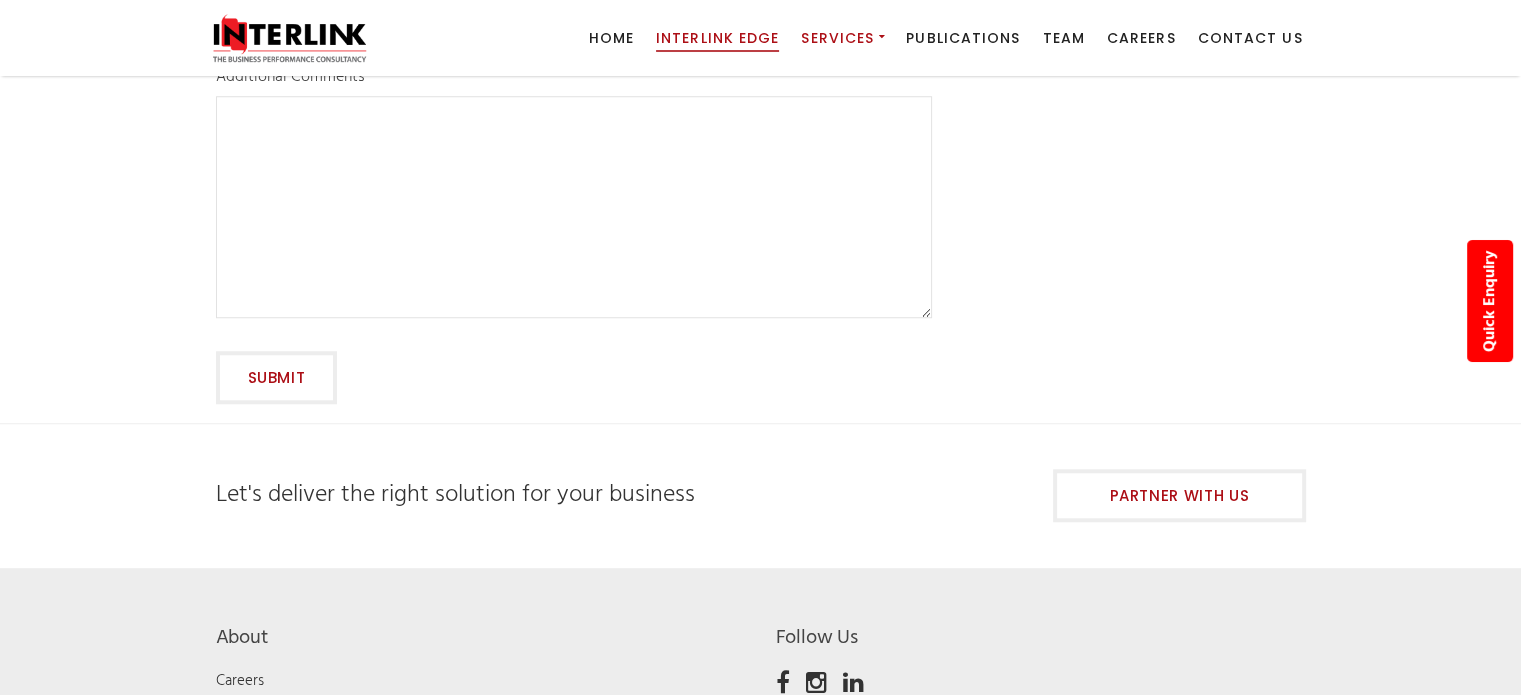 scroll, scrollTop: 1700, scrollLeft: 0, axis: vertical 